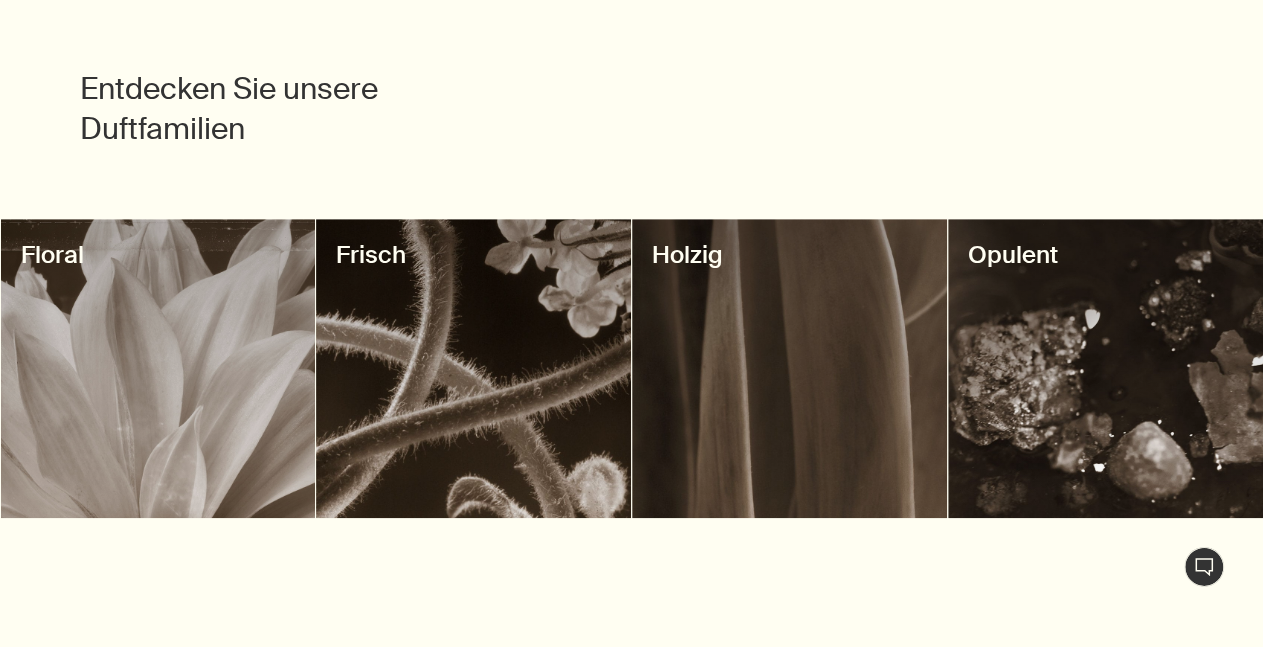 scroll, scrollTop: 728, scrollLeft: 0, axis: vertical 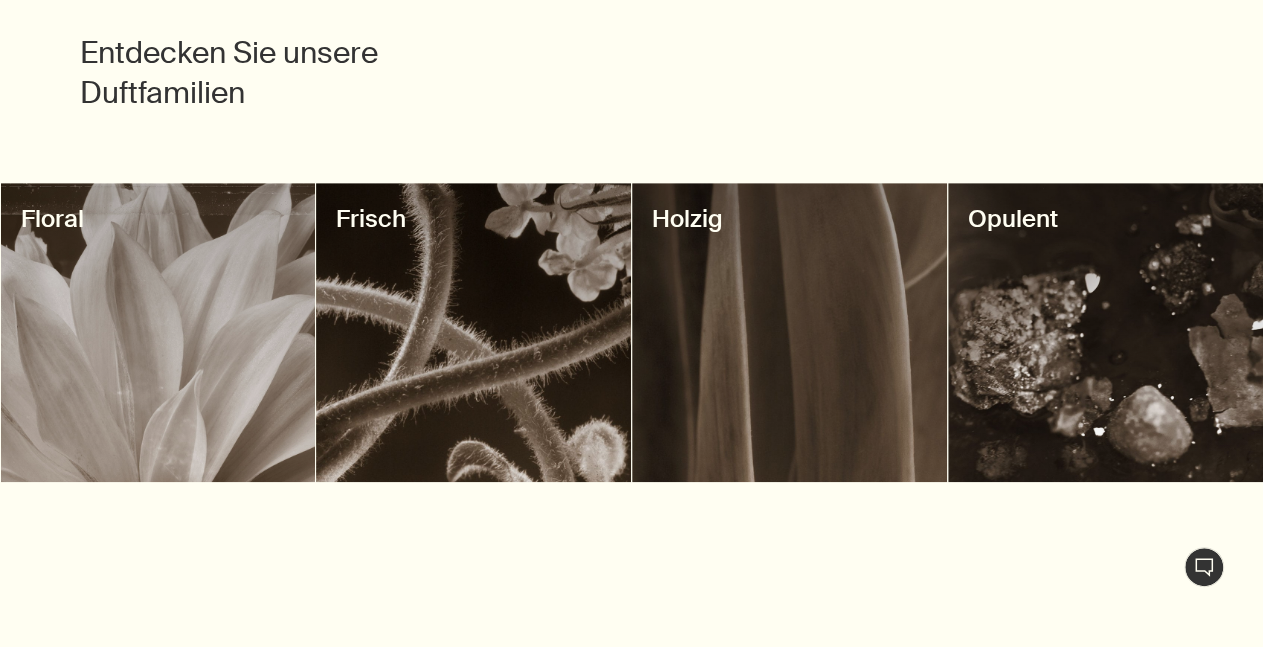 click at bounding box center (789, 332) 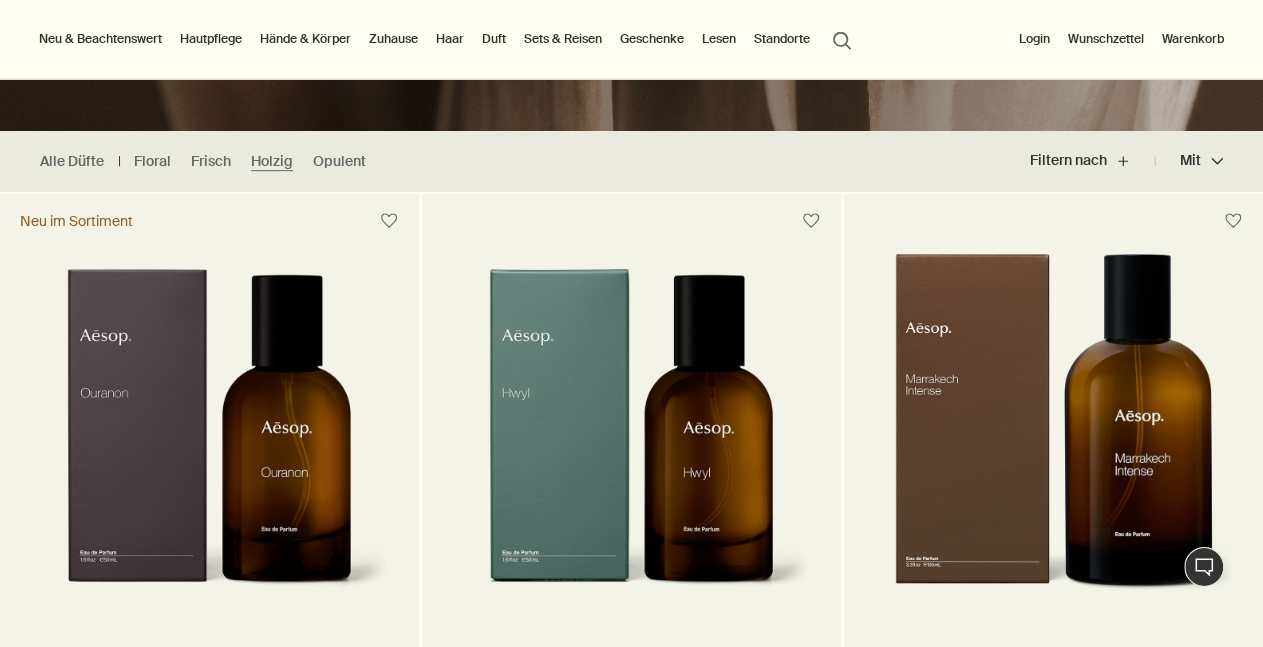 scroll, scrollTop: 416, scrollLeft: 0, axis: vertical 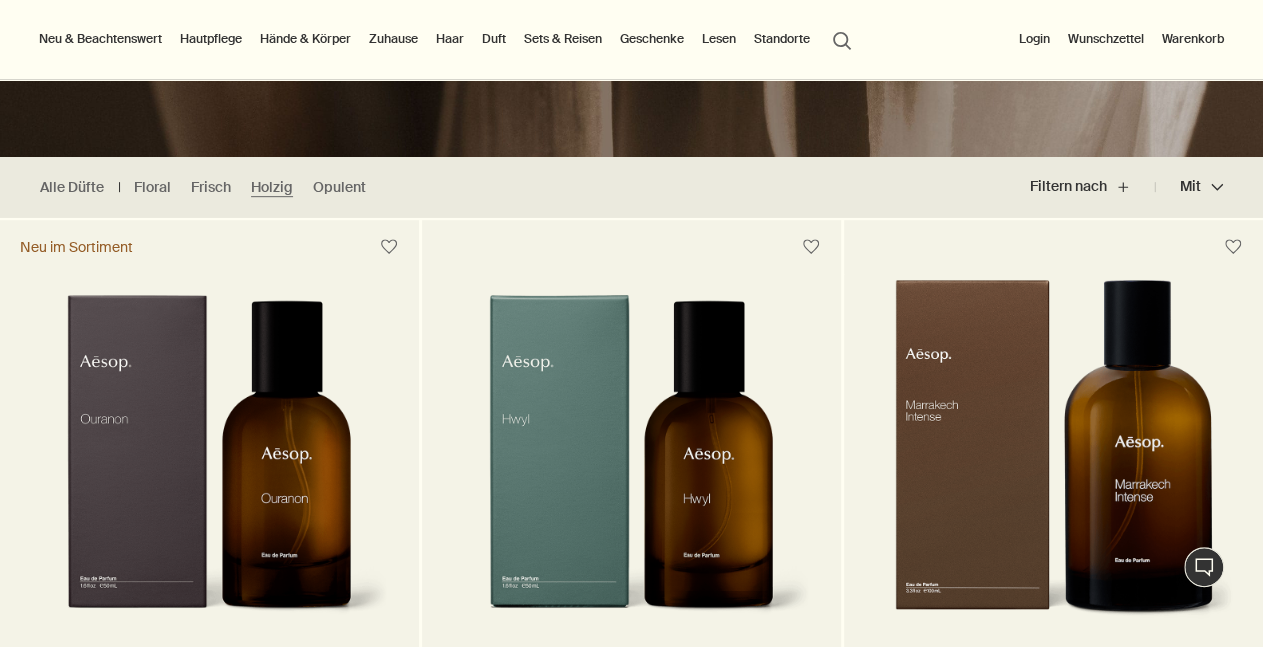 click at bounding box center [209, 469] 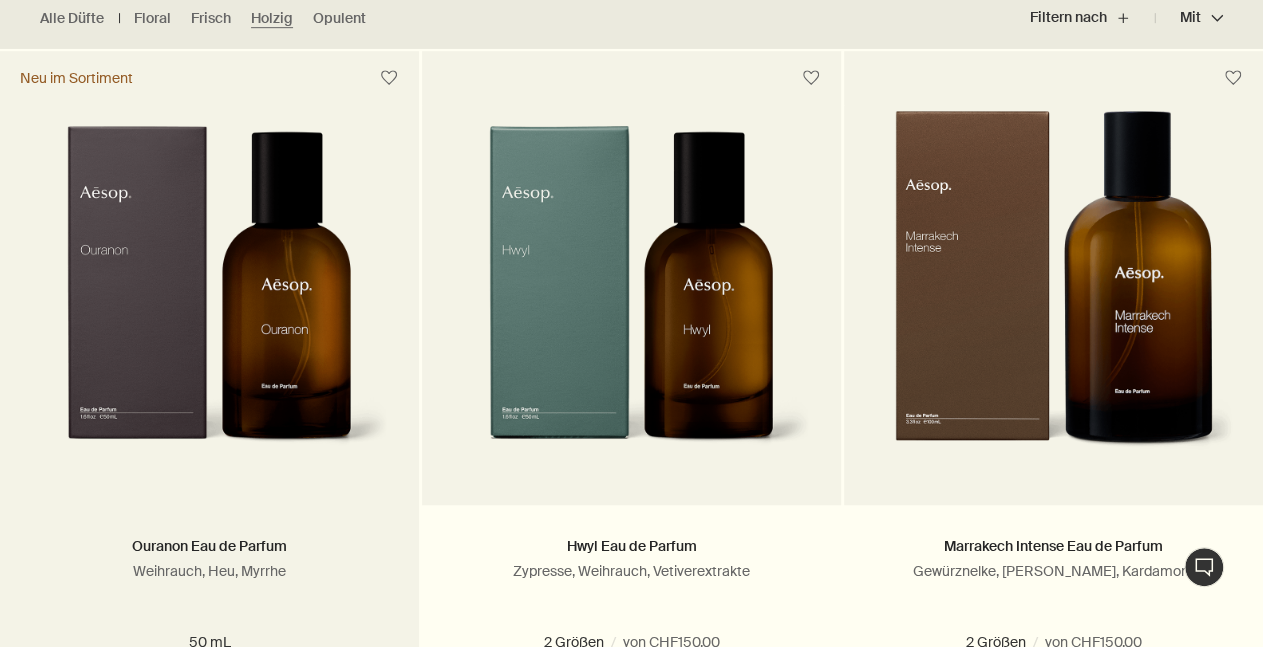 radio on "false" 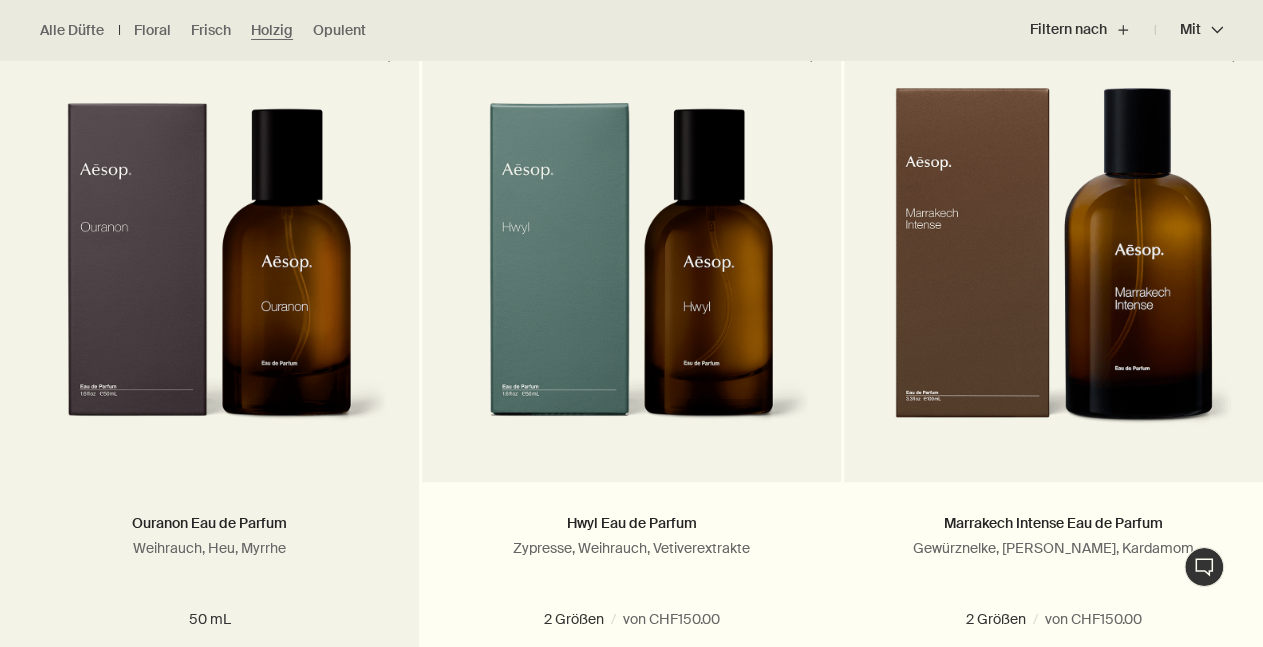 scroll, scrollTop: 728, scrollLeft: 0, axis: vertical 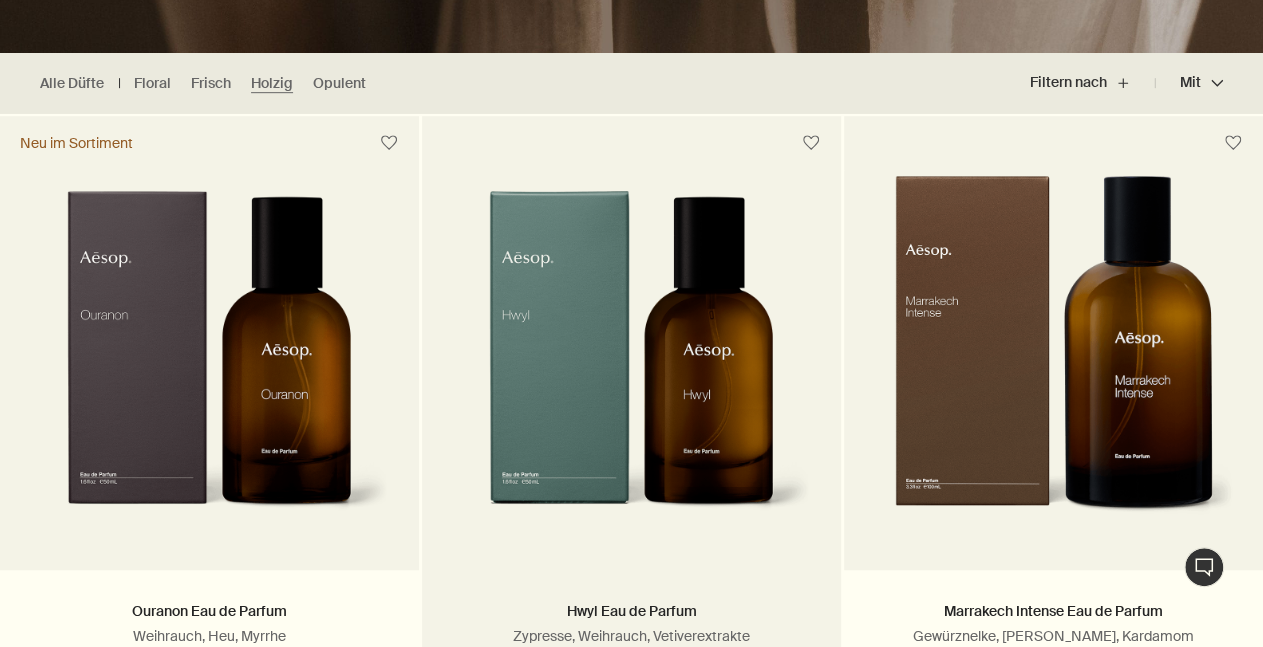 click at bounding box center (631, 365) 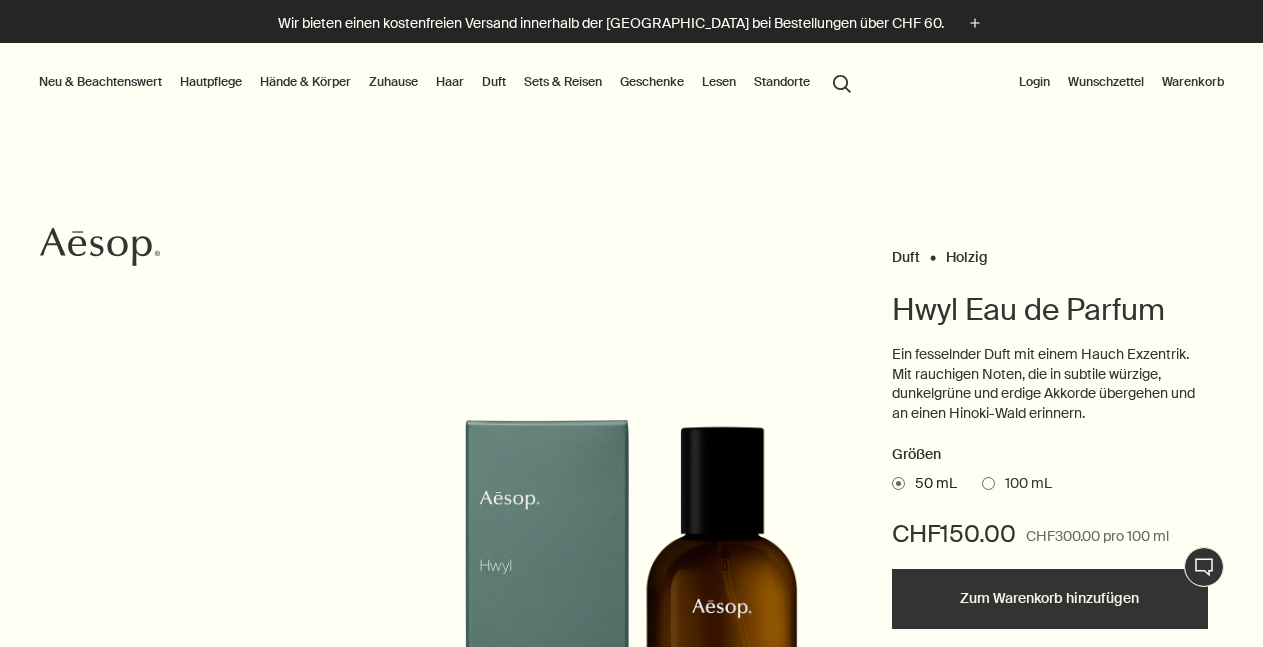 scroll, scrollTop: 0, scrollLeft: 0, axis: both 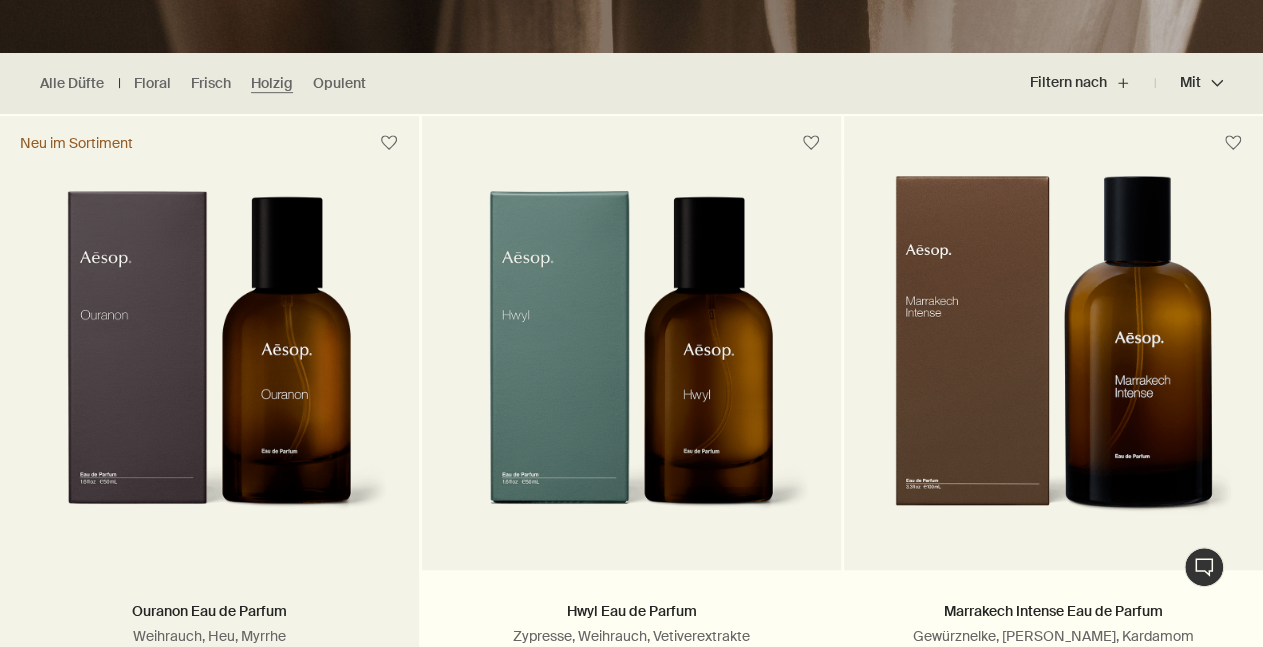 radio on "false" 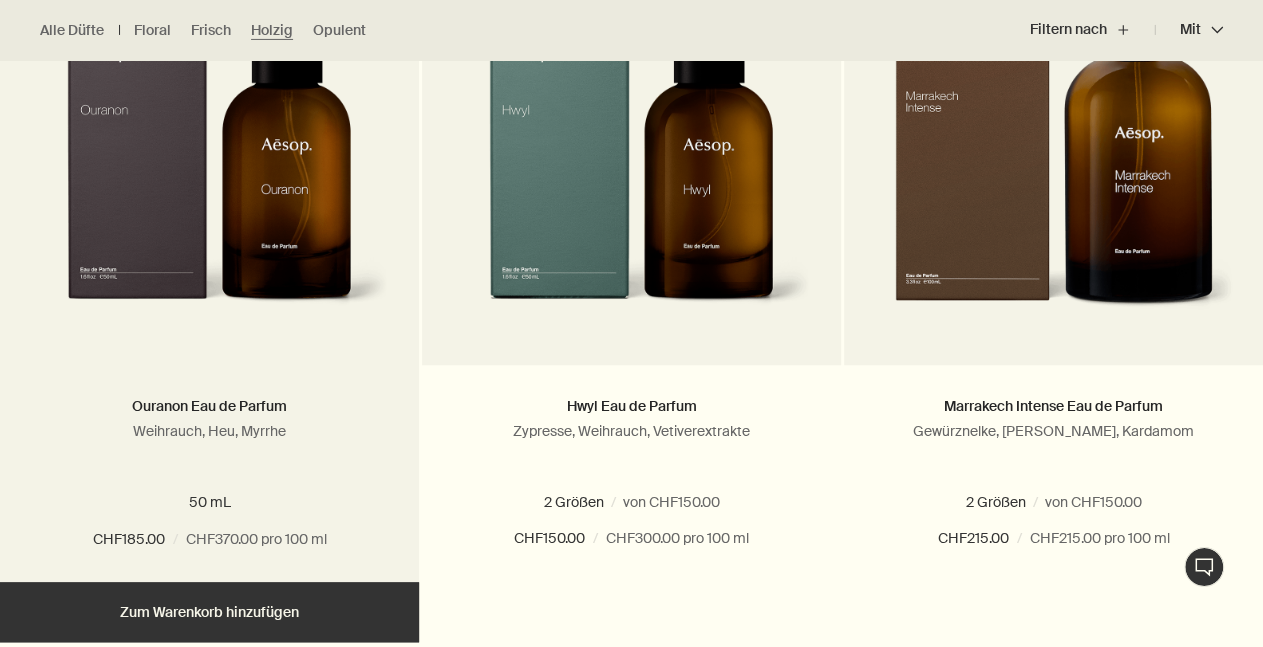 scroll, scrollTop: 728, scrollLeft: 0, axis: vertical 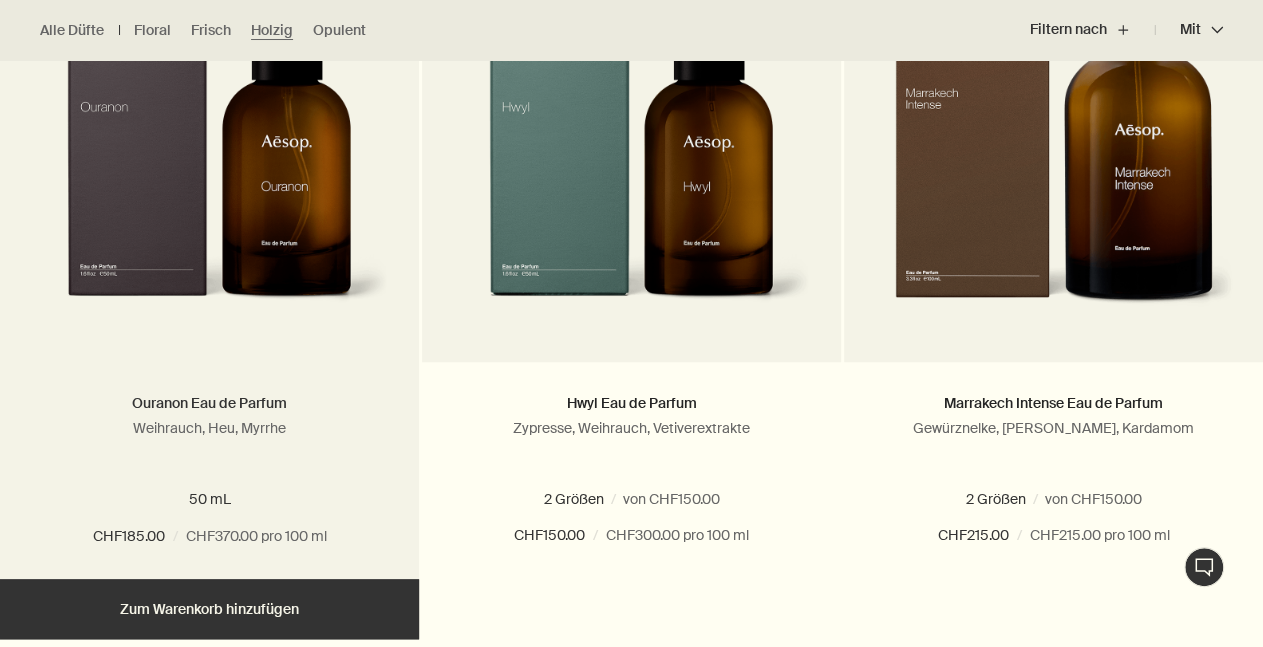 click on "Ouranon Eau de Parfum" at bounding box center (209, 403) 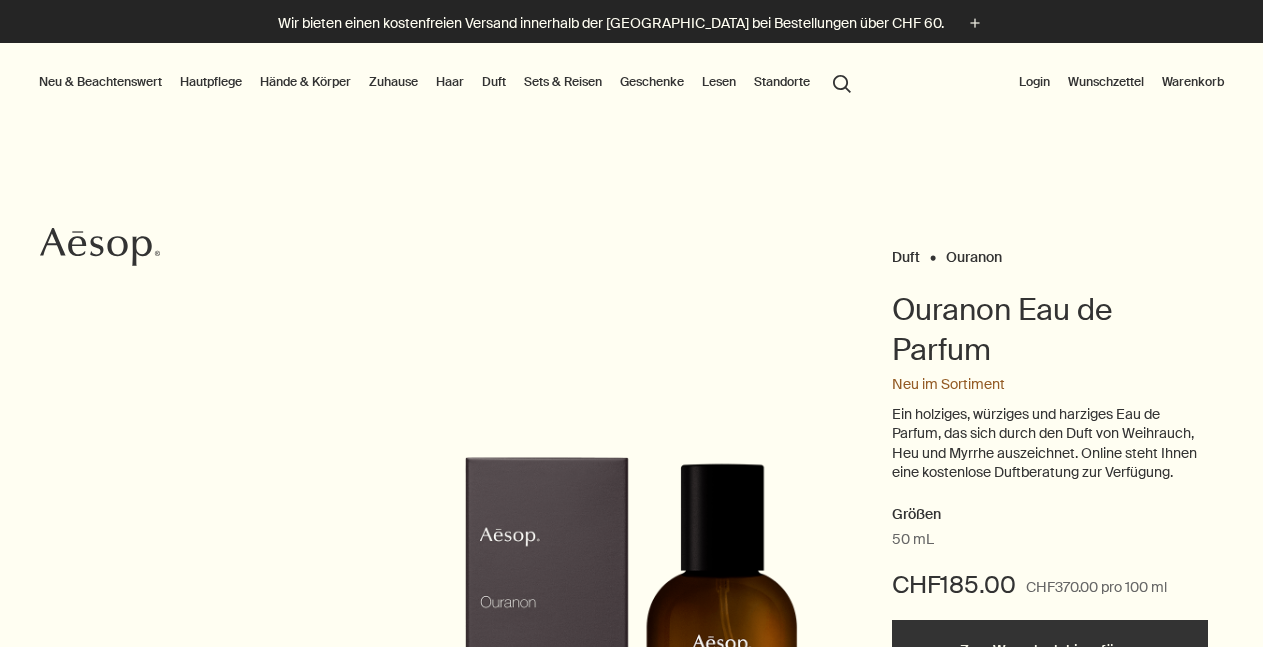 scroll, scrollTop: 0, scrollLeft: 0, axis: both 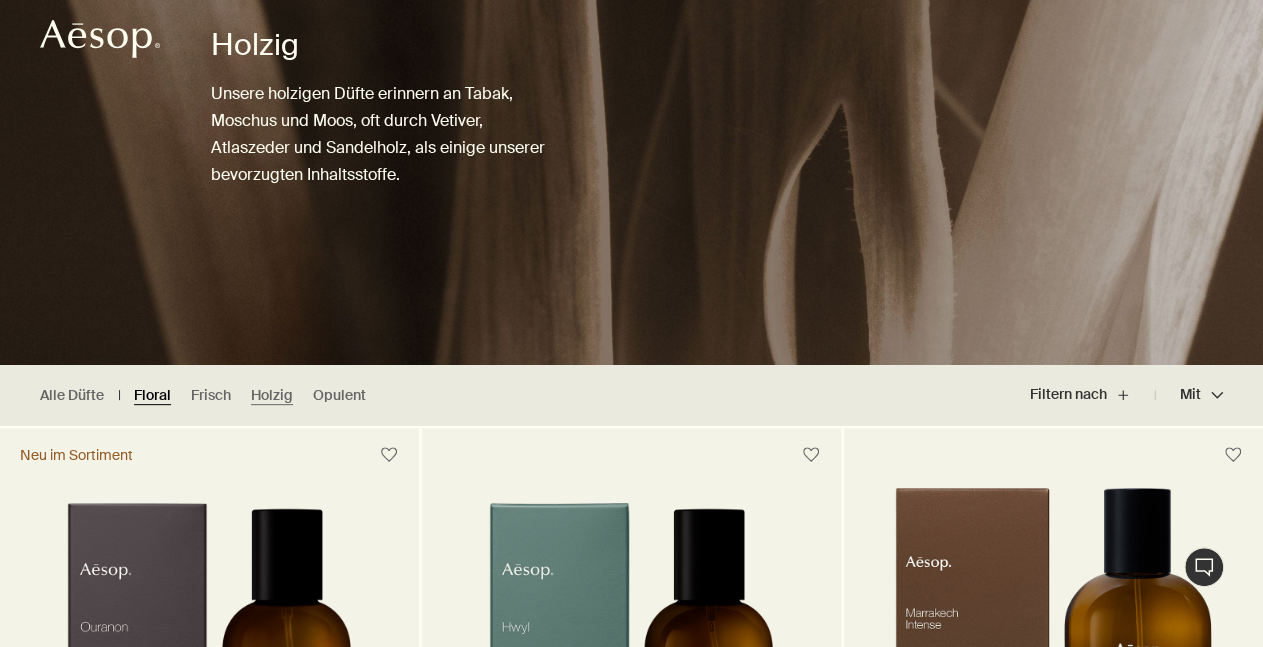 click on "Floral" at bounding box center [152, 395] 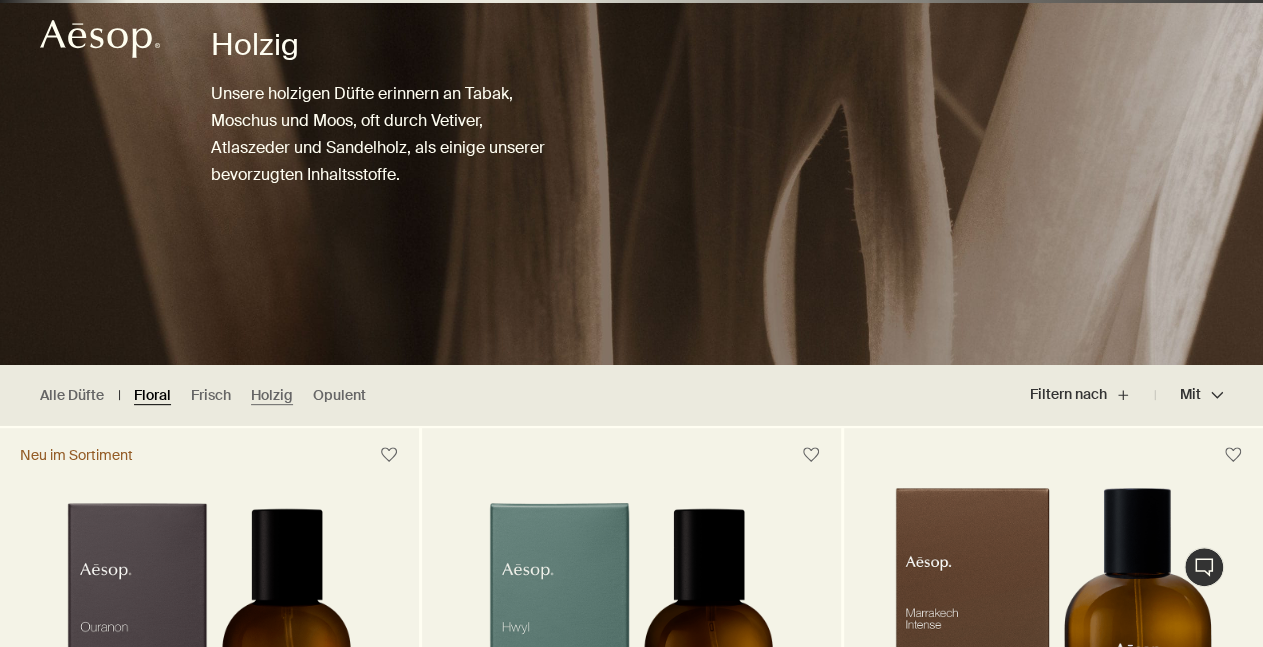 radio on "false" 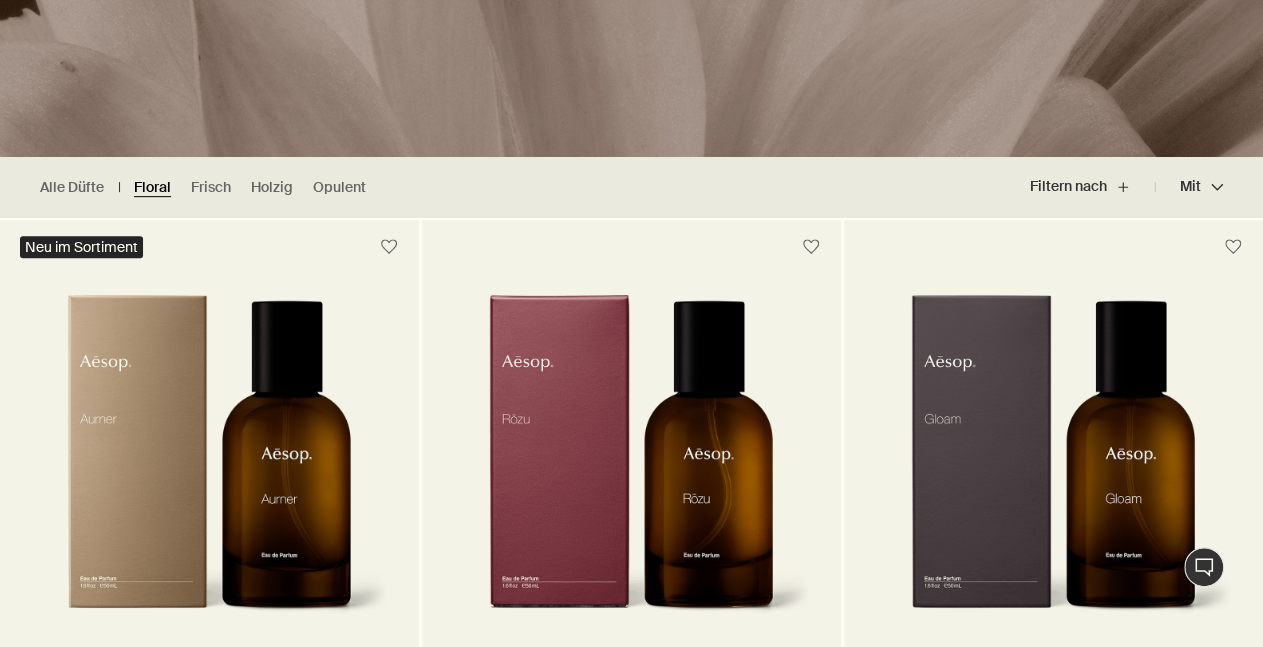 scroll, scrollTop: 520, scrollLeft: 0, axis: vertical 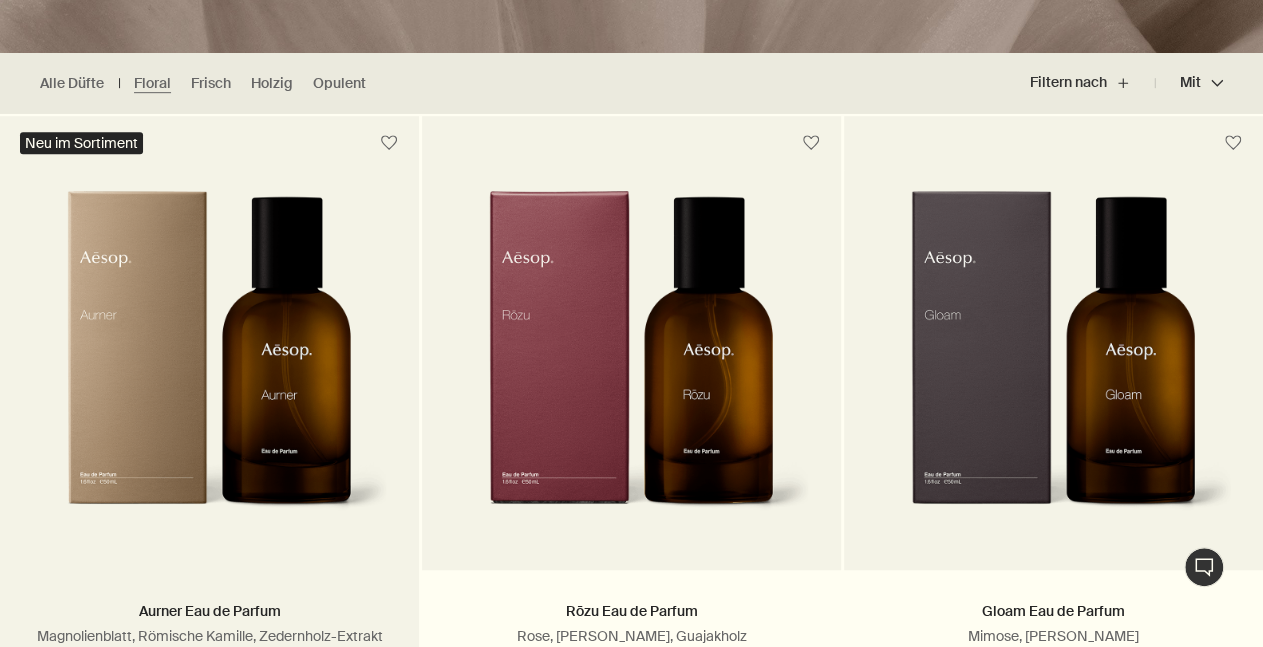click at bounding box center (209, 365) 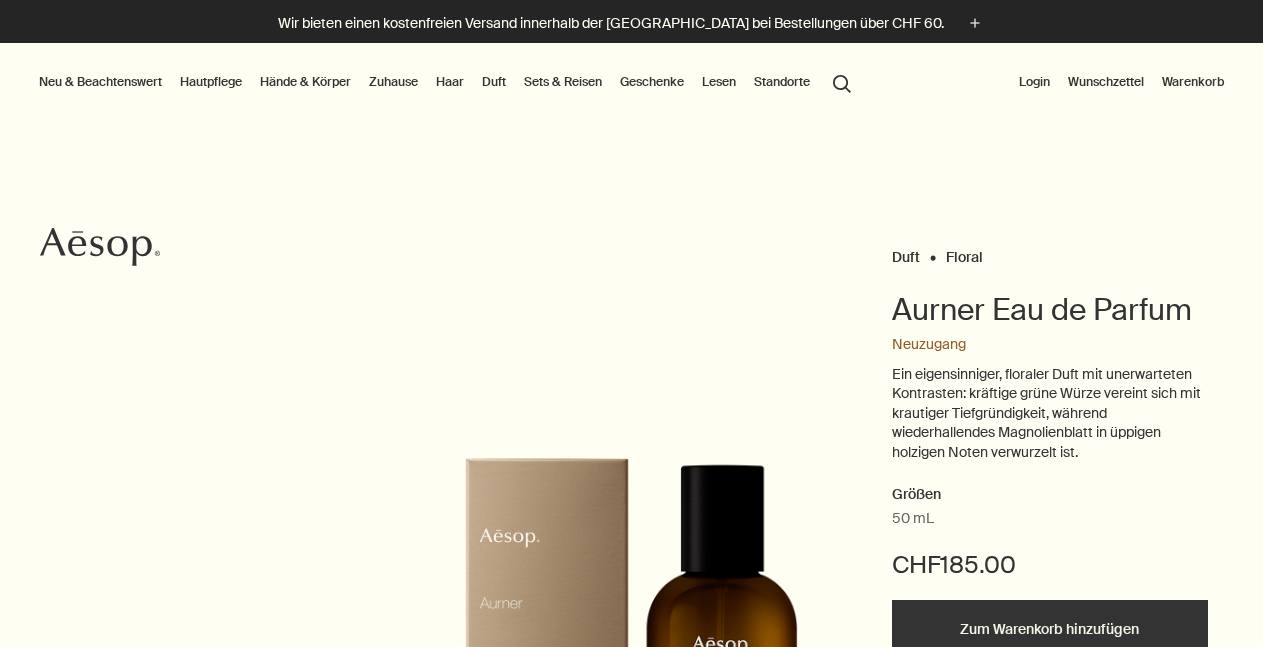 scroll, scrollTop: 0, scrollLeft: 0, axis: both 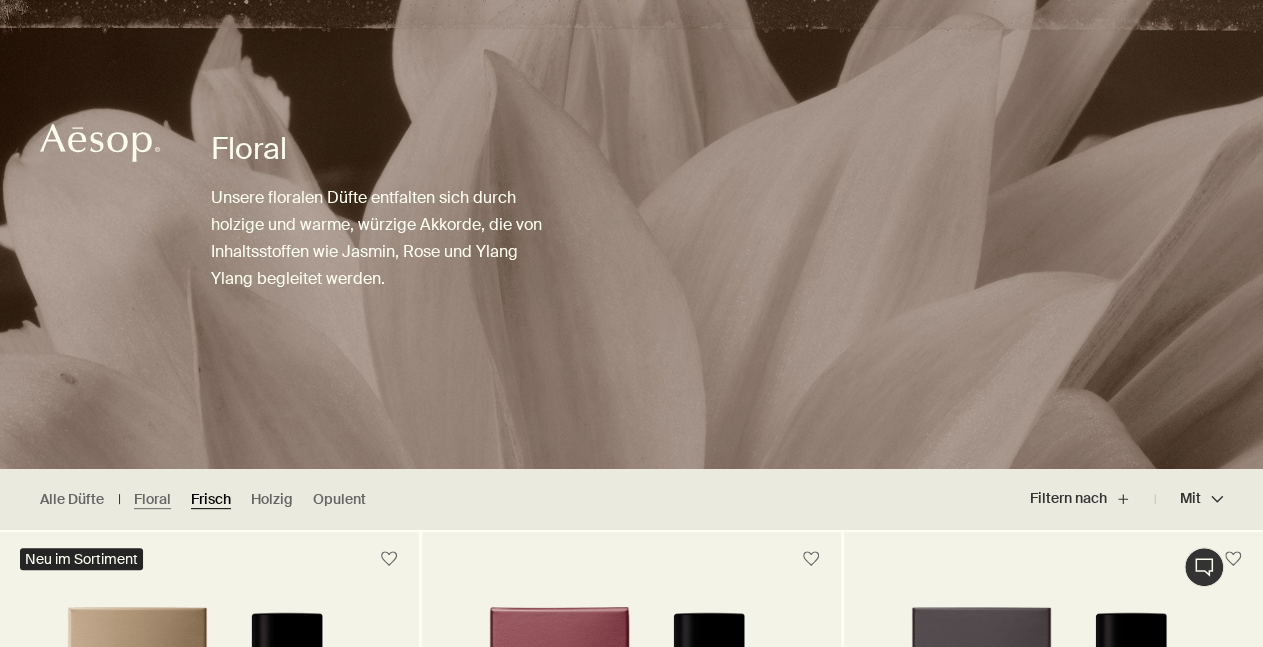 click on "Frisch" at bounding box center [211, 499] 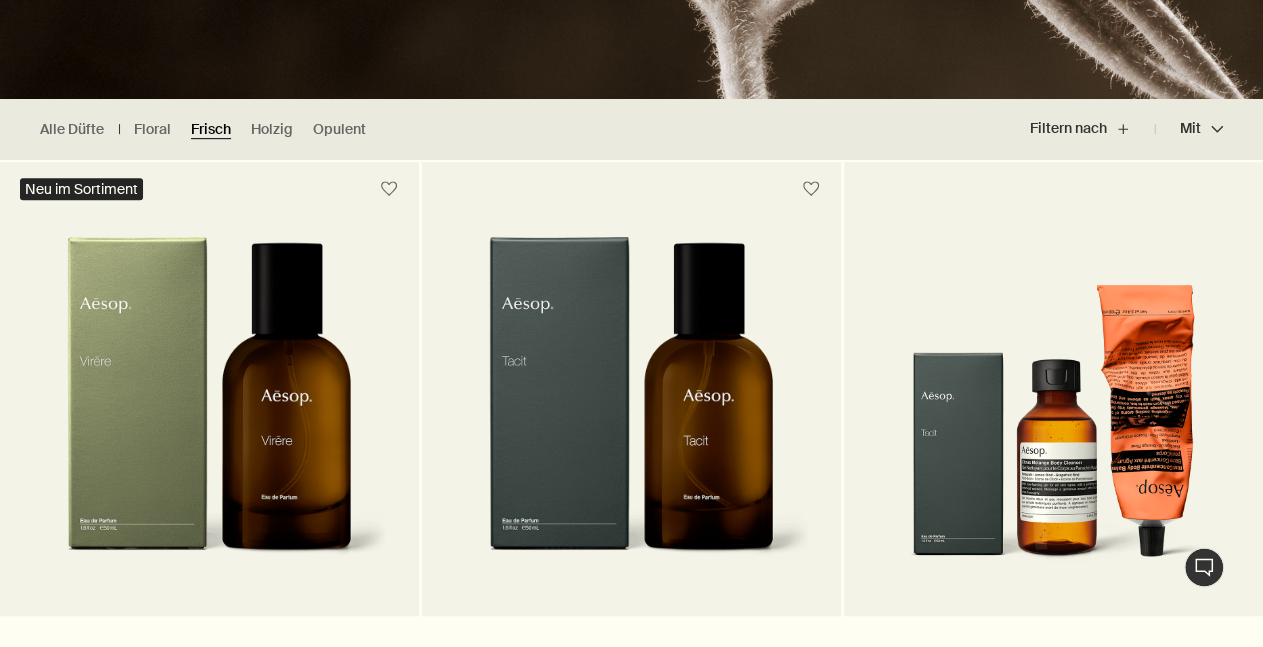 scroll, scrollTop: 520, scrollLeft: 0, axis: vertical 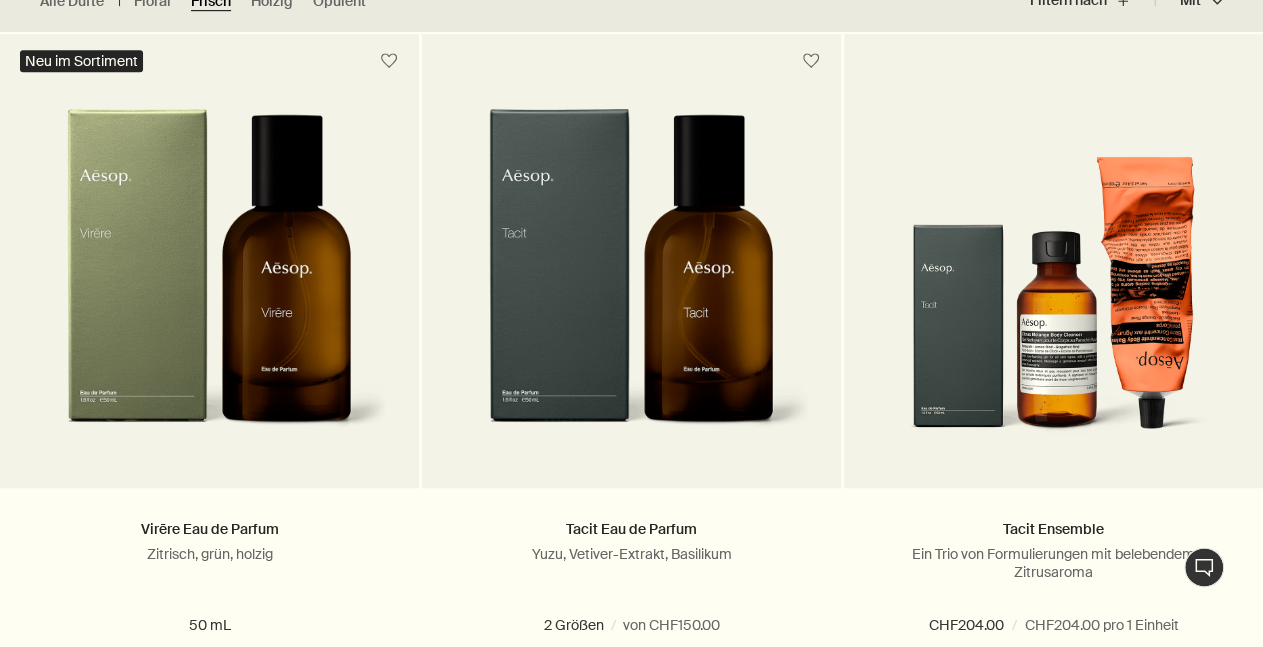 radio on "false" 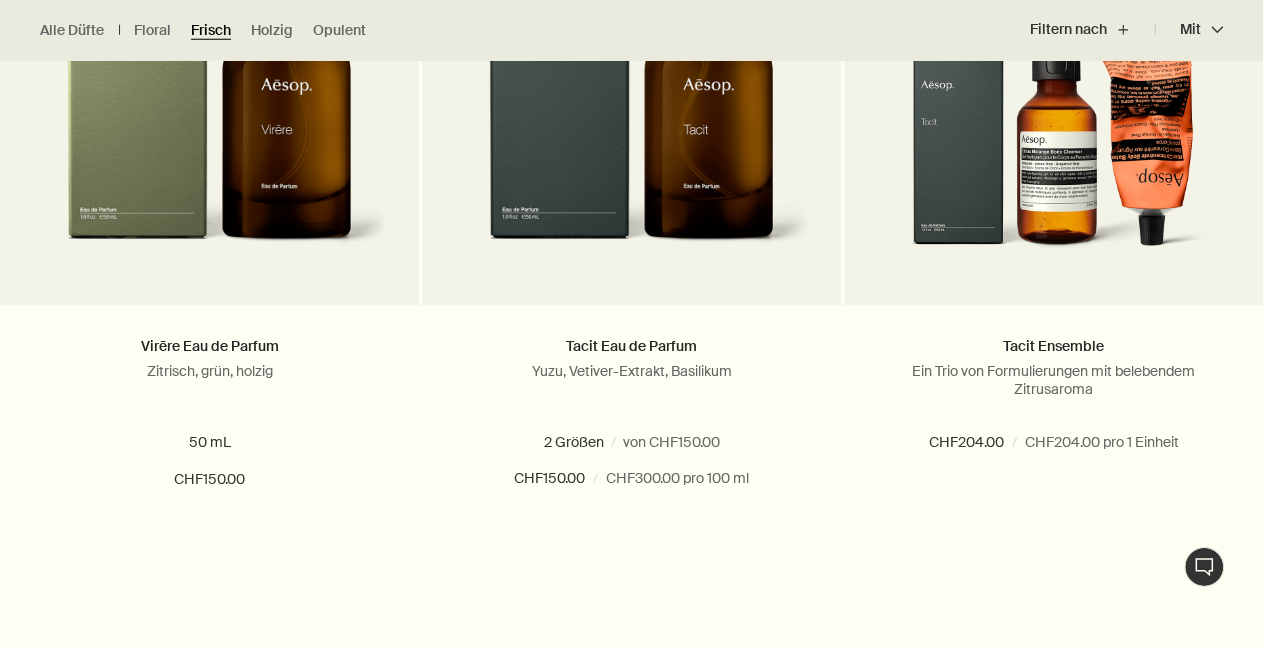 scroll, scrollTop: 832, scrollLeft: 0, axis: vertical 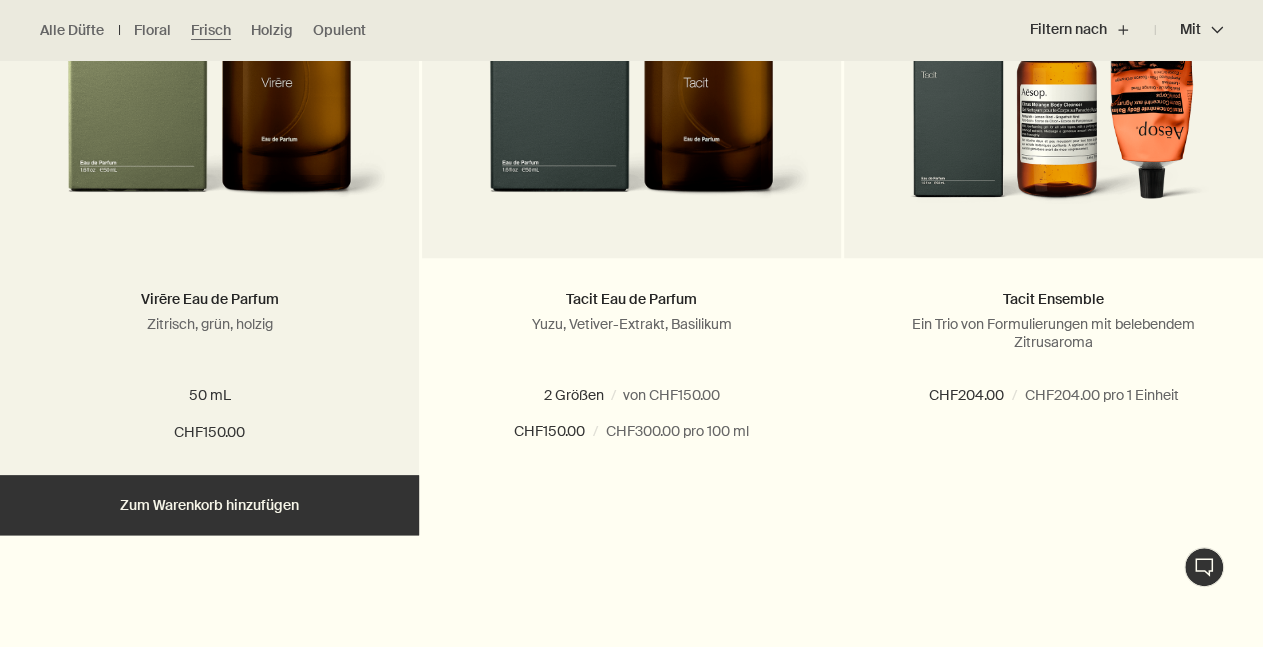 click at bounding box center [209, 53] 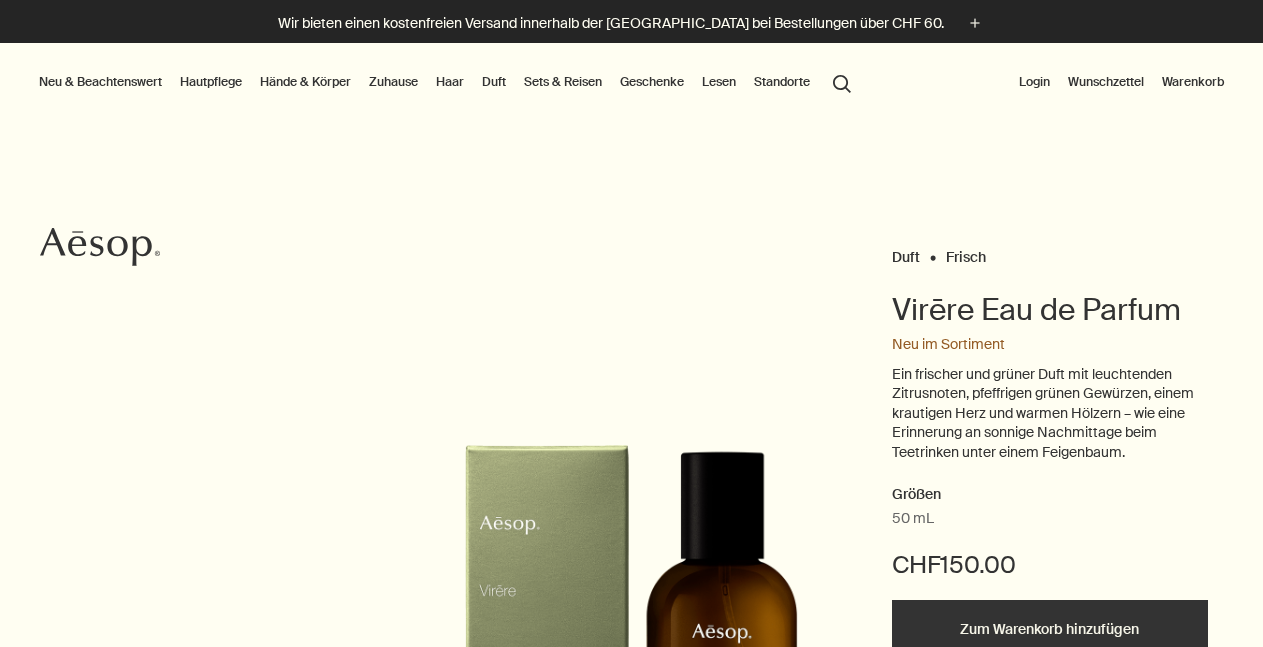 scroll, scrollTop: 0, scrollLeft: 0, axis: both 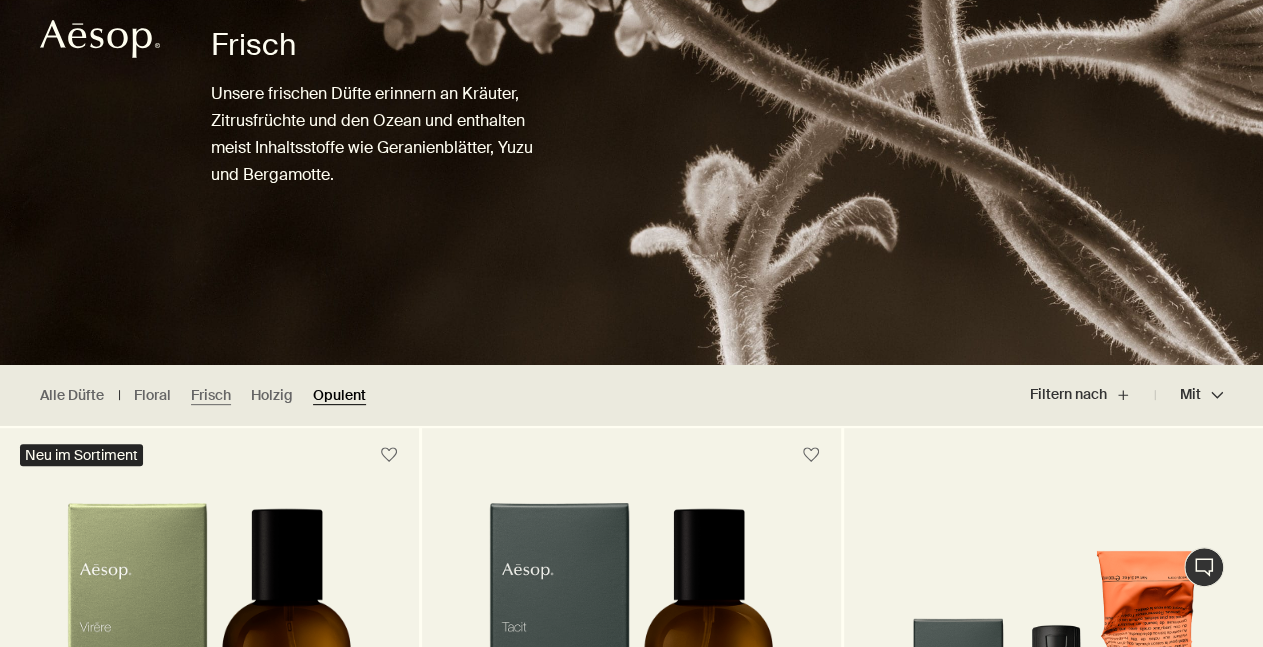 click on "Opulent" at bounding box center [339, 395] 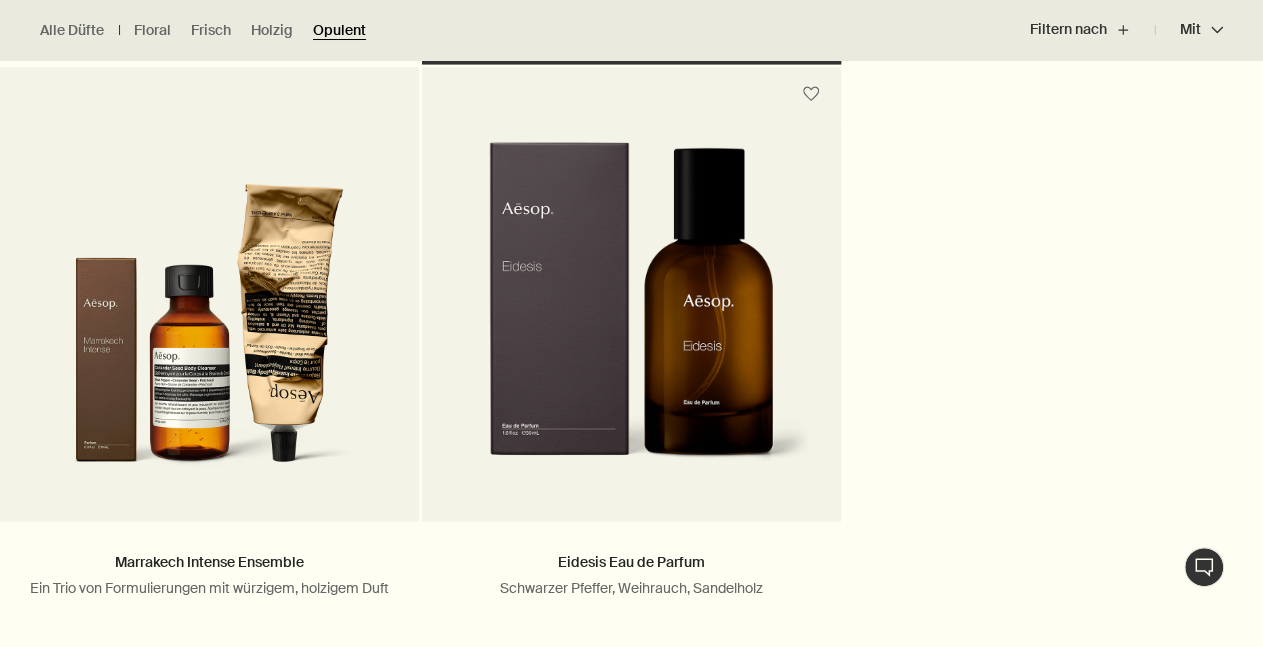 scroll, scrollTop: 1352, scrollLeft: 0, axis: vertical 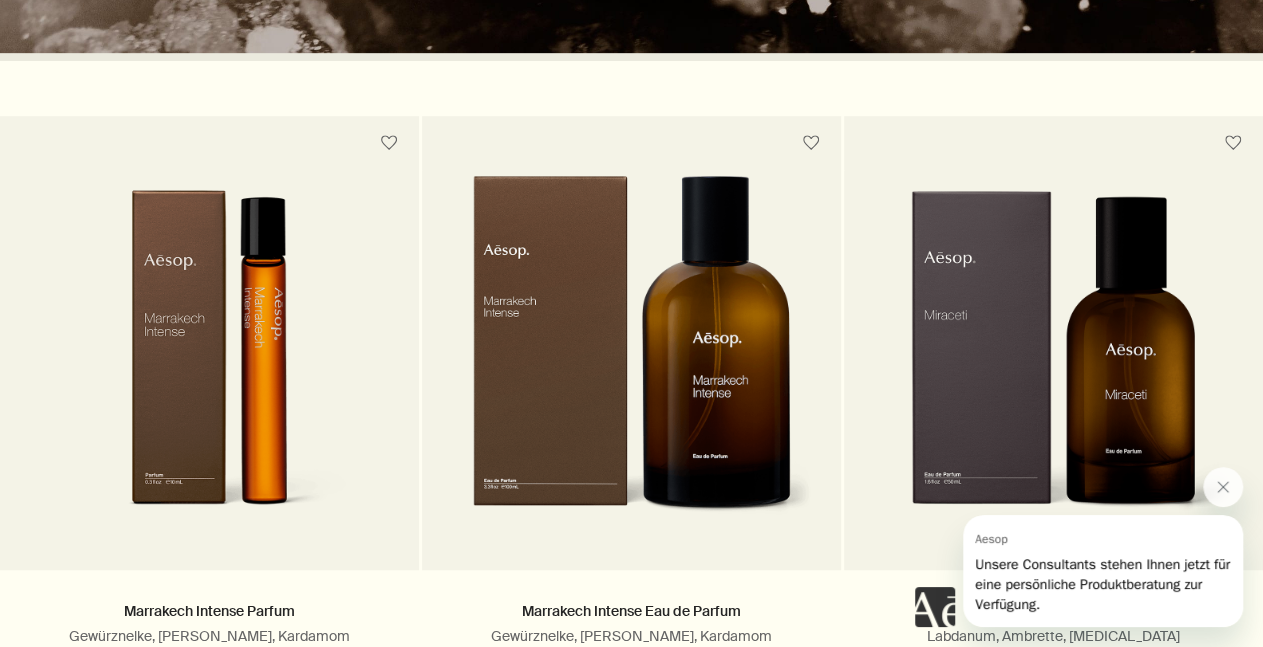 radio on "false" 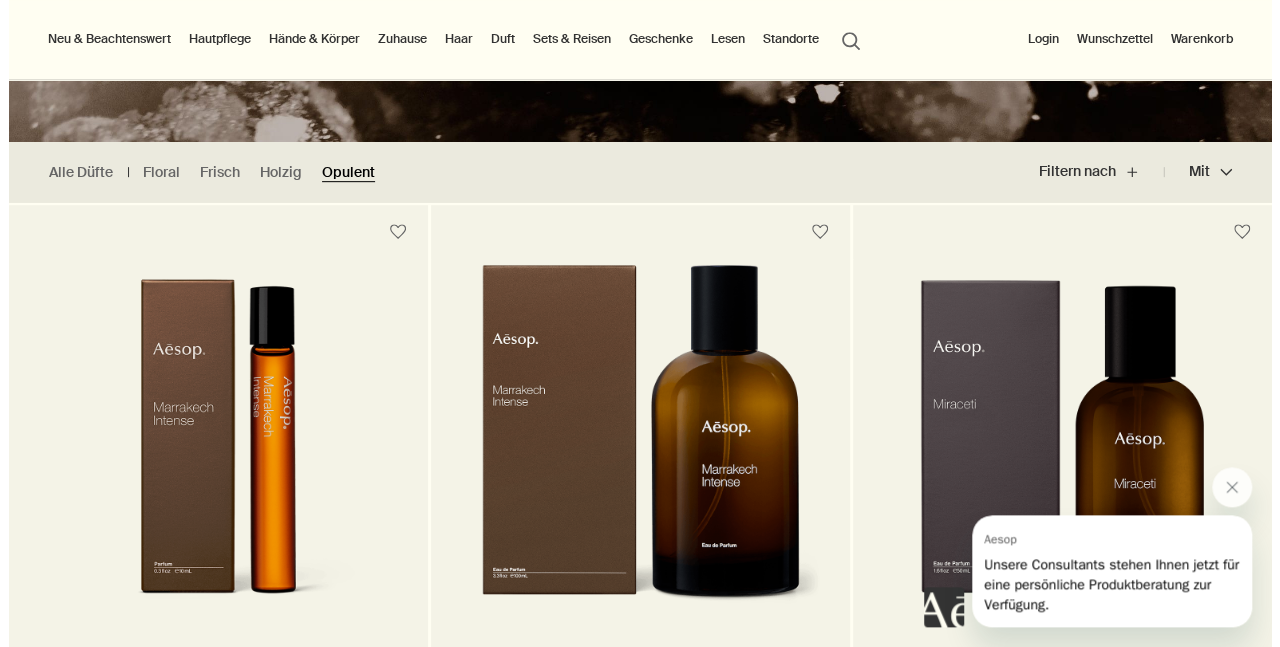 scroll, scrollTop: 416, scrollLeft: 0, axis: vertical 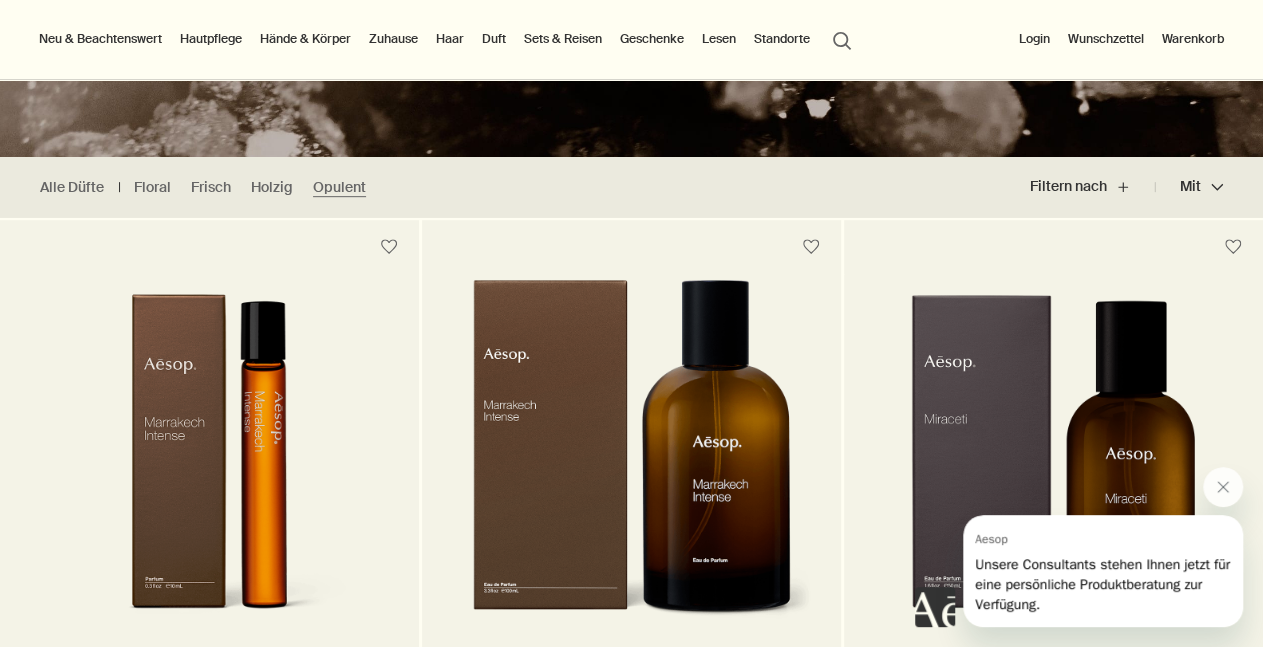 click on "Duft" at bounding box center (494, 39) 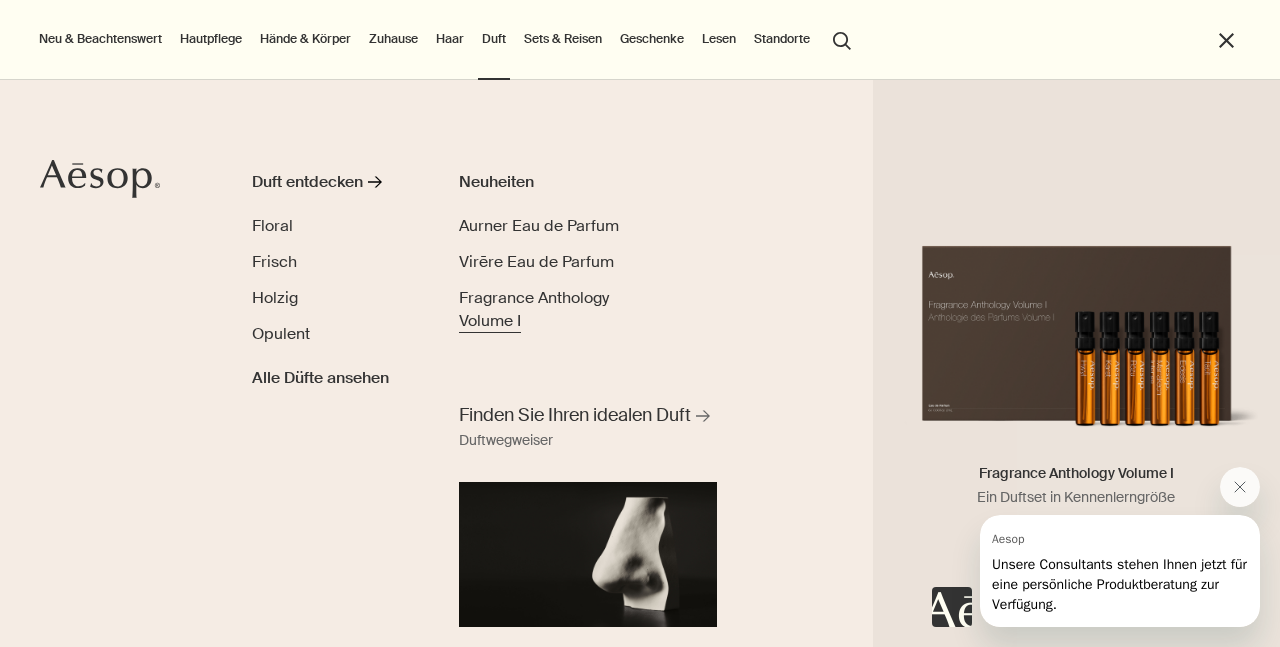 click on "Fragrance Anthology Volume I" at bounding box center (534, 309) 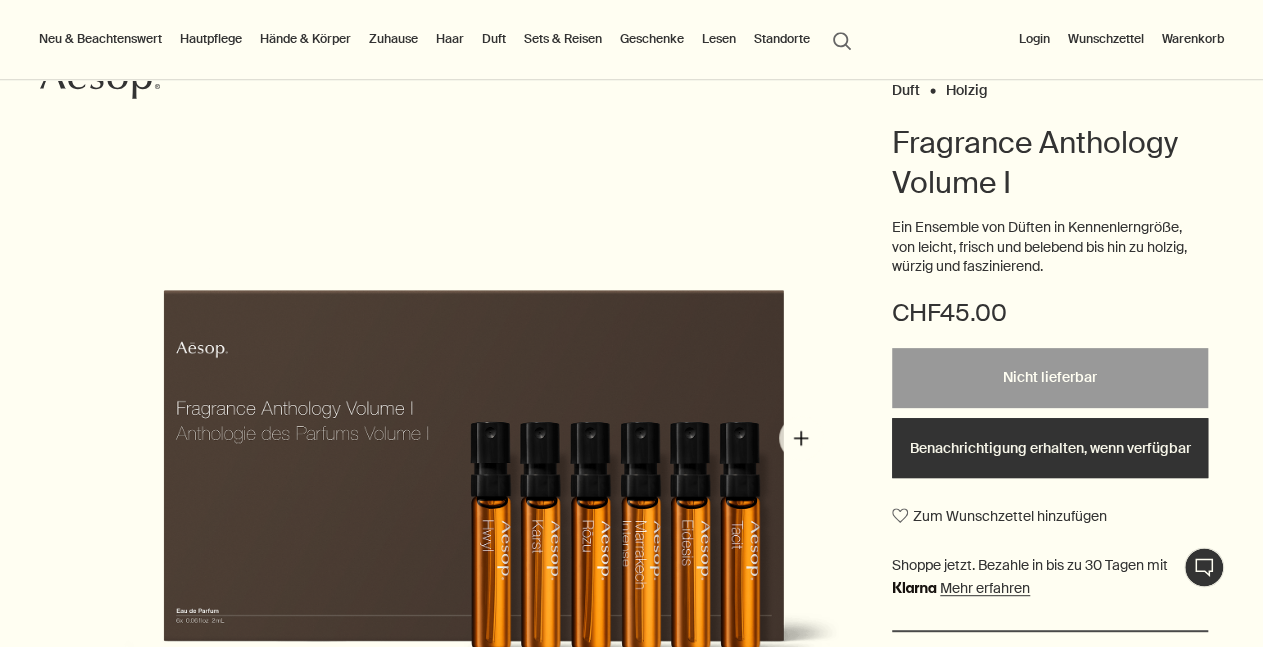 scroll, scrollTop: 0, scrollLeft: 0, axis: both 